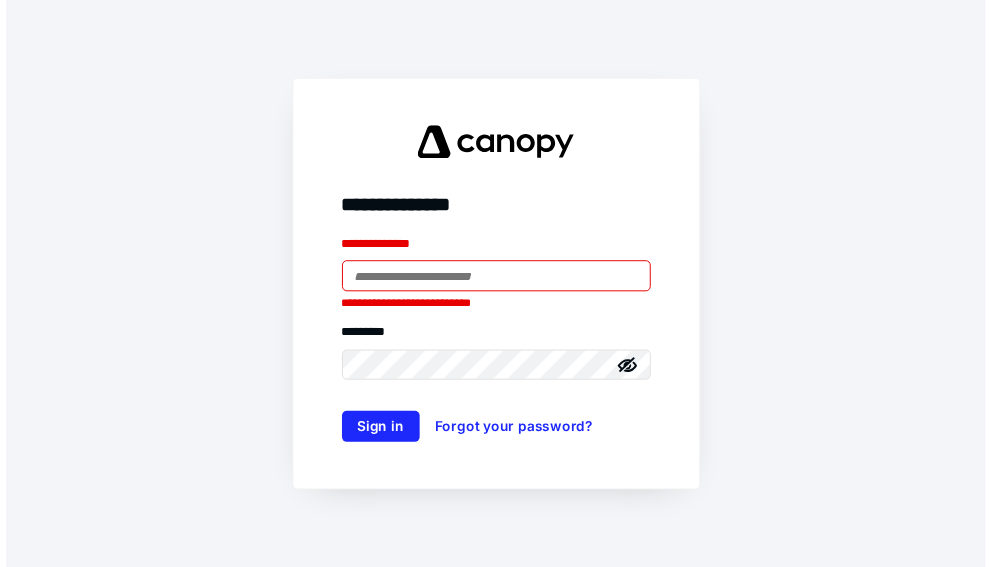 scroll, scrollTop: 0, scrollLeft: 0, axis: both 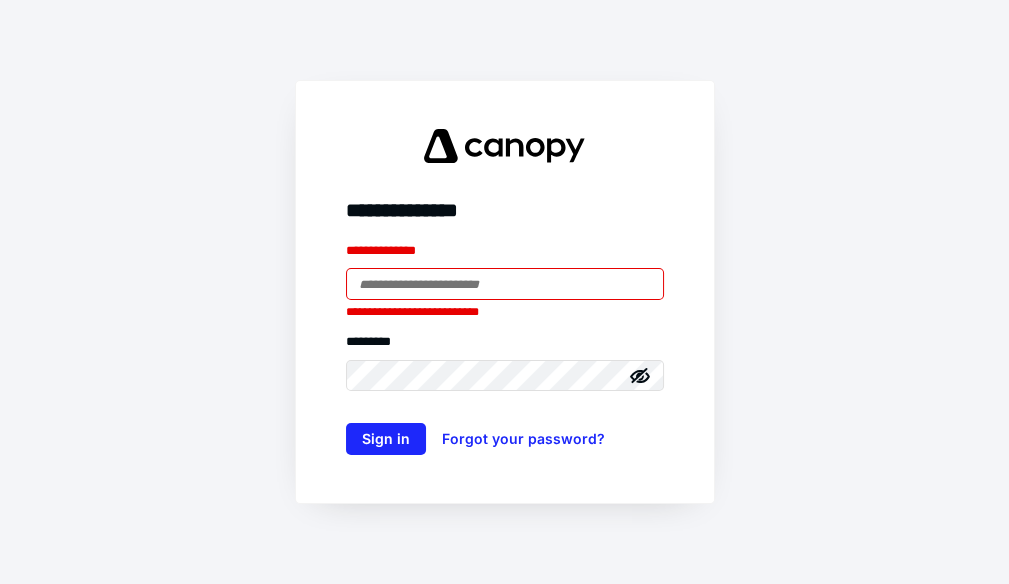 type on "**********" 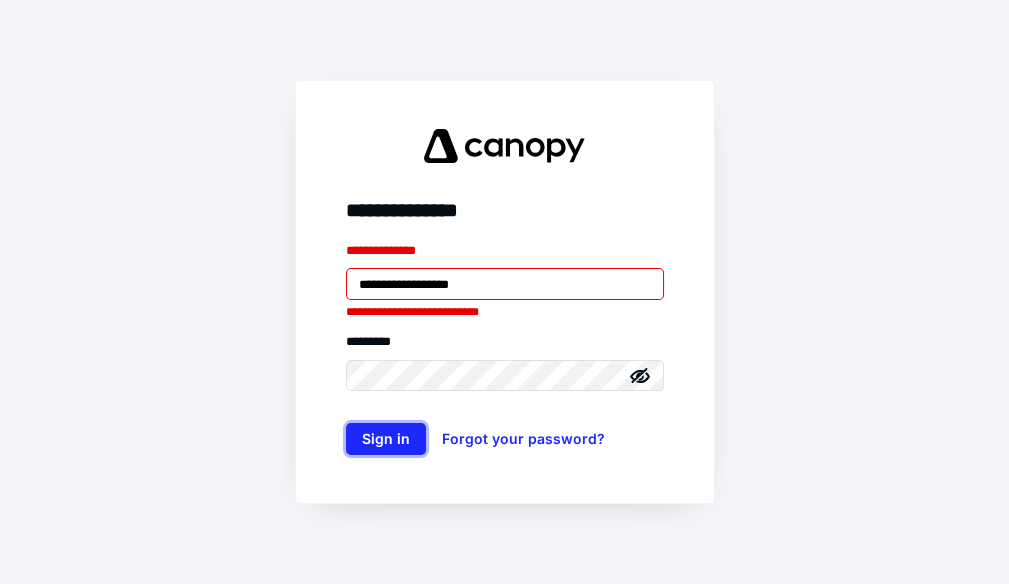 click on "Sign in" at bounding box center (386, 439) 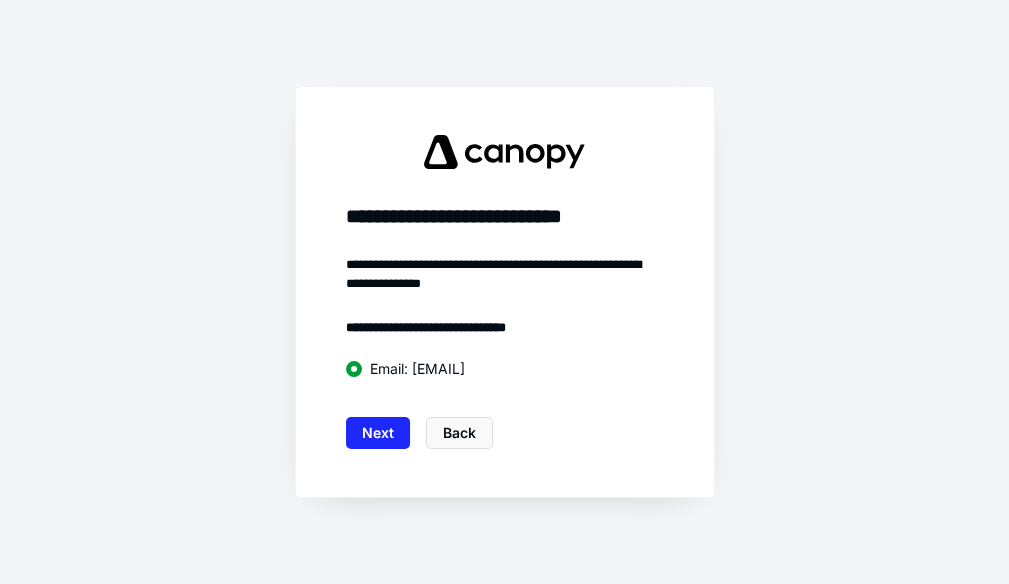 click on "Next" at bounding box center (378, 433) 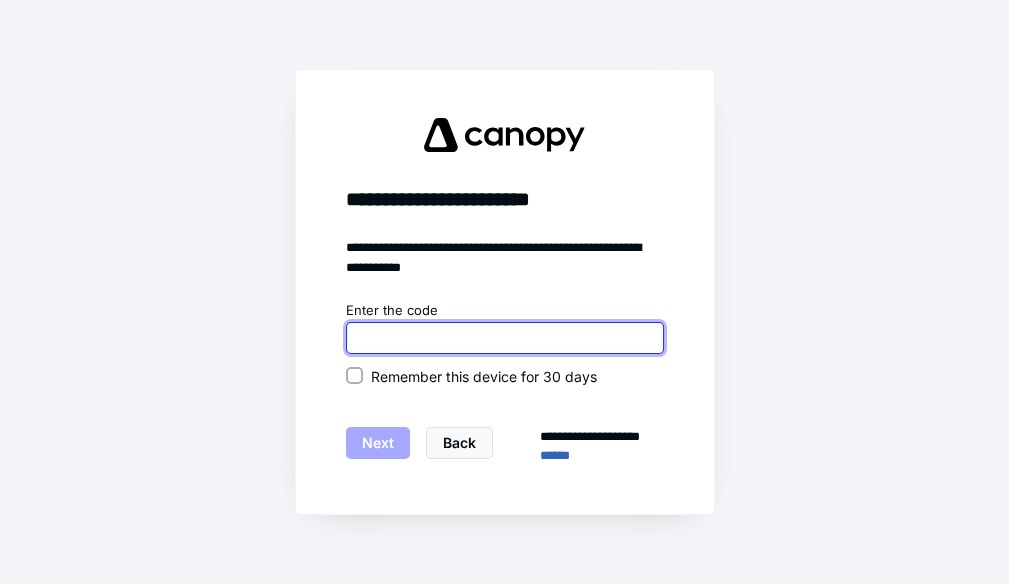 click at bounding box center [505, 338] 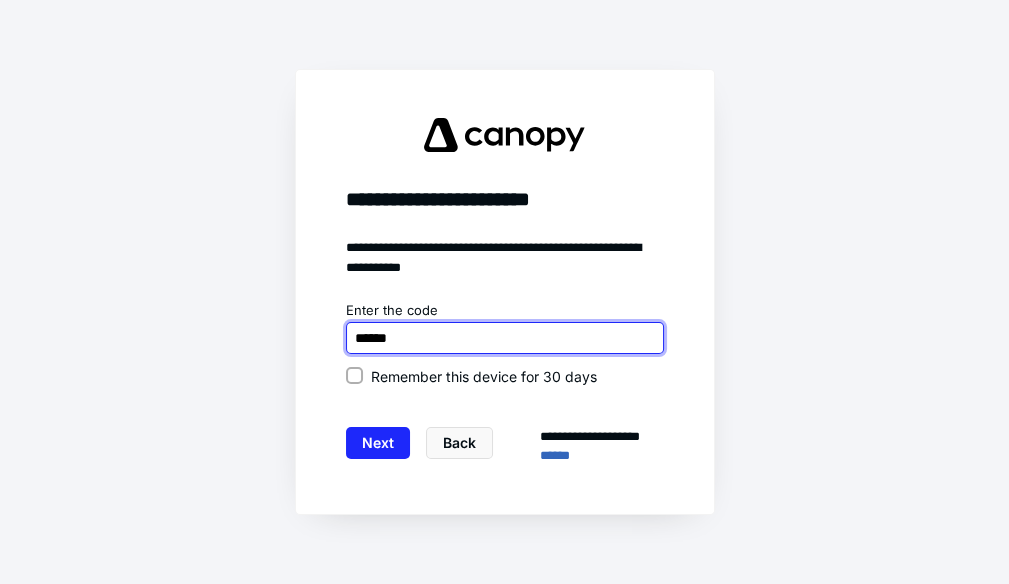 type on "******" 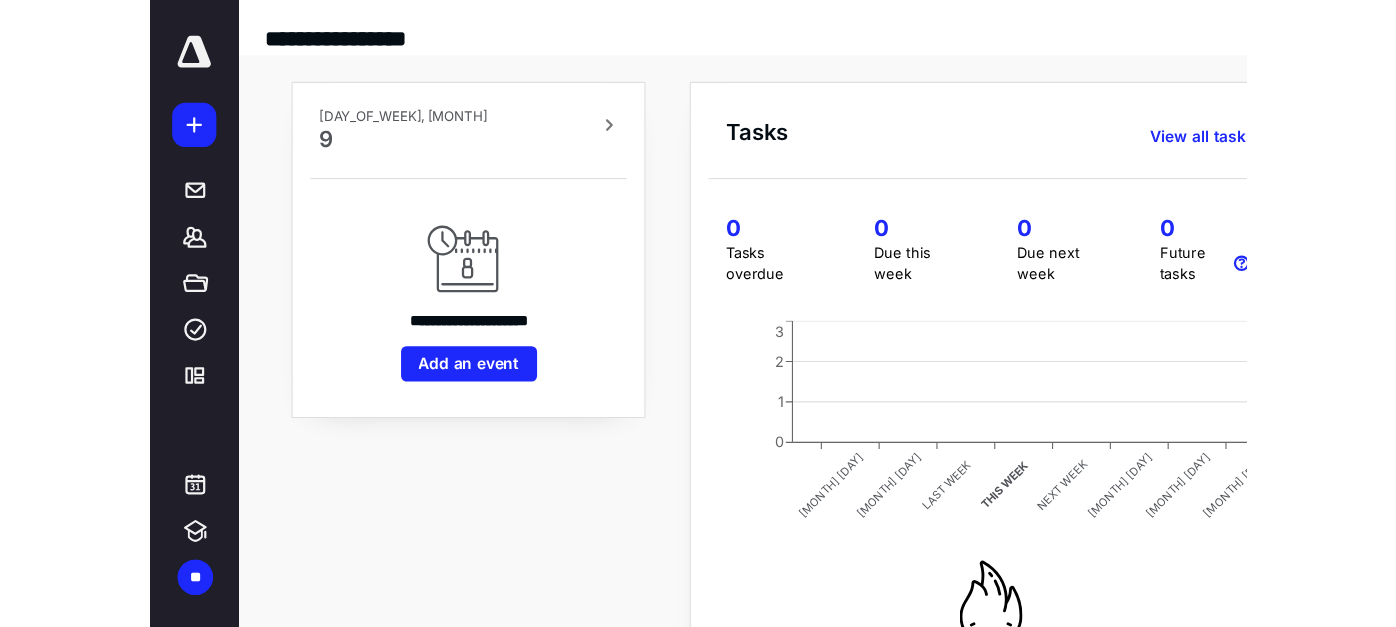 scroll, scrollTop: 0, scrollLeft: 0, axis: both 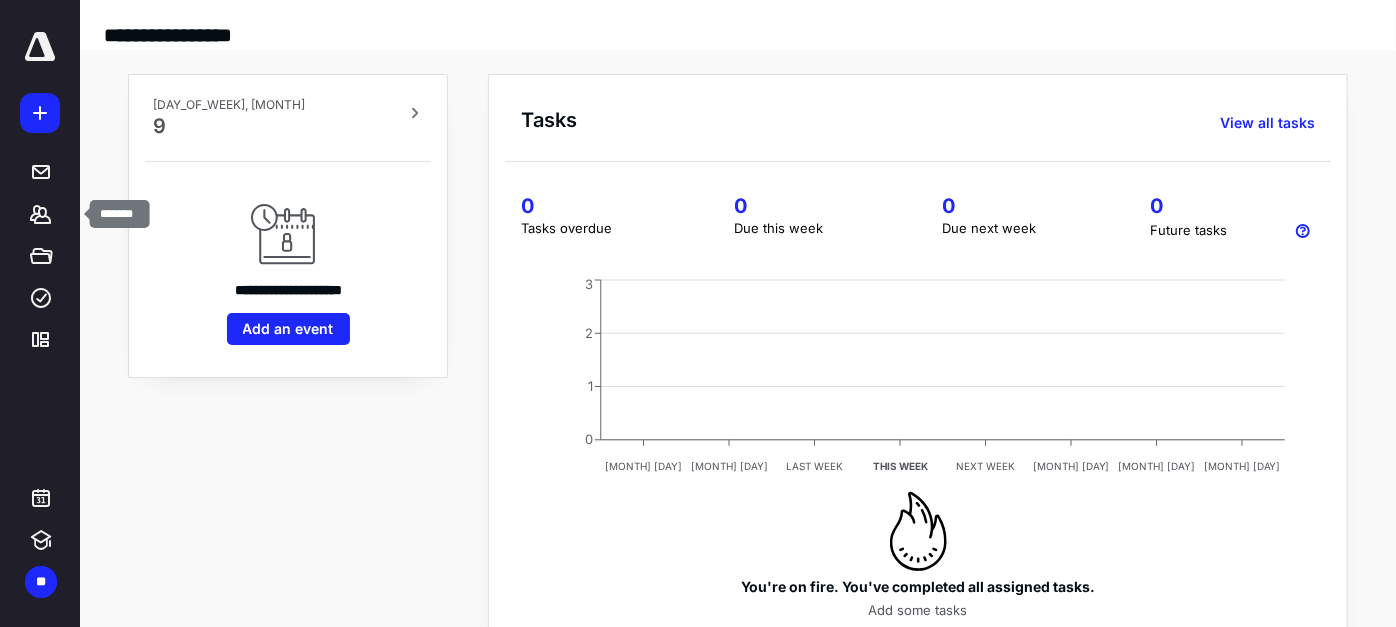 click at bounding box center (40, 214) 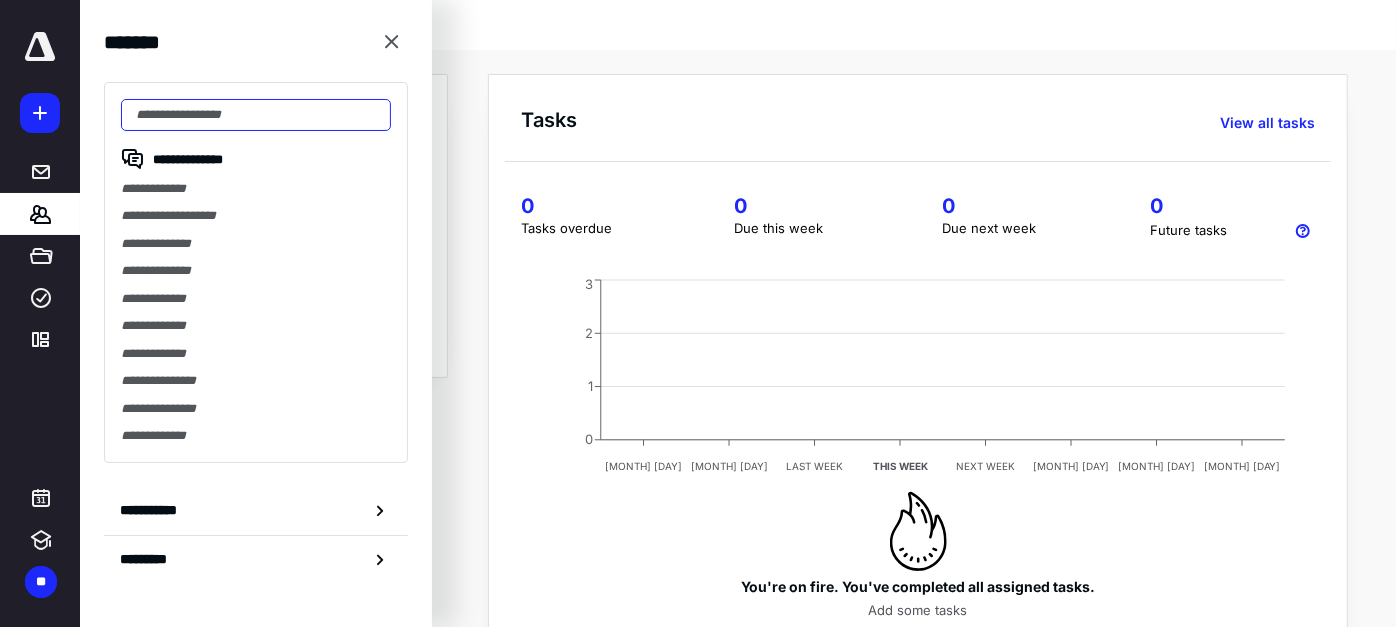 click at bounding box center [256, 115] 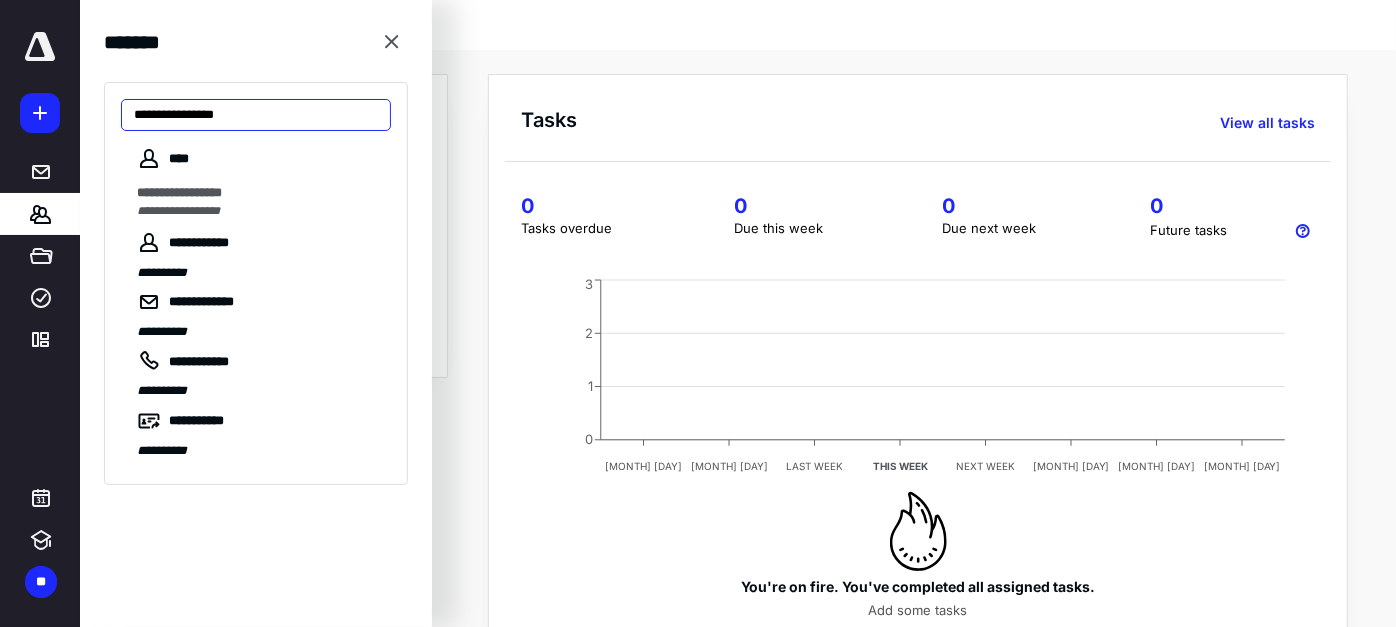 type on "**********" 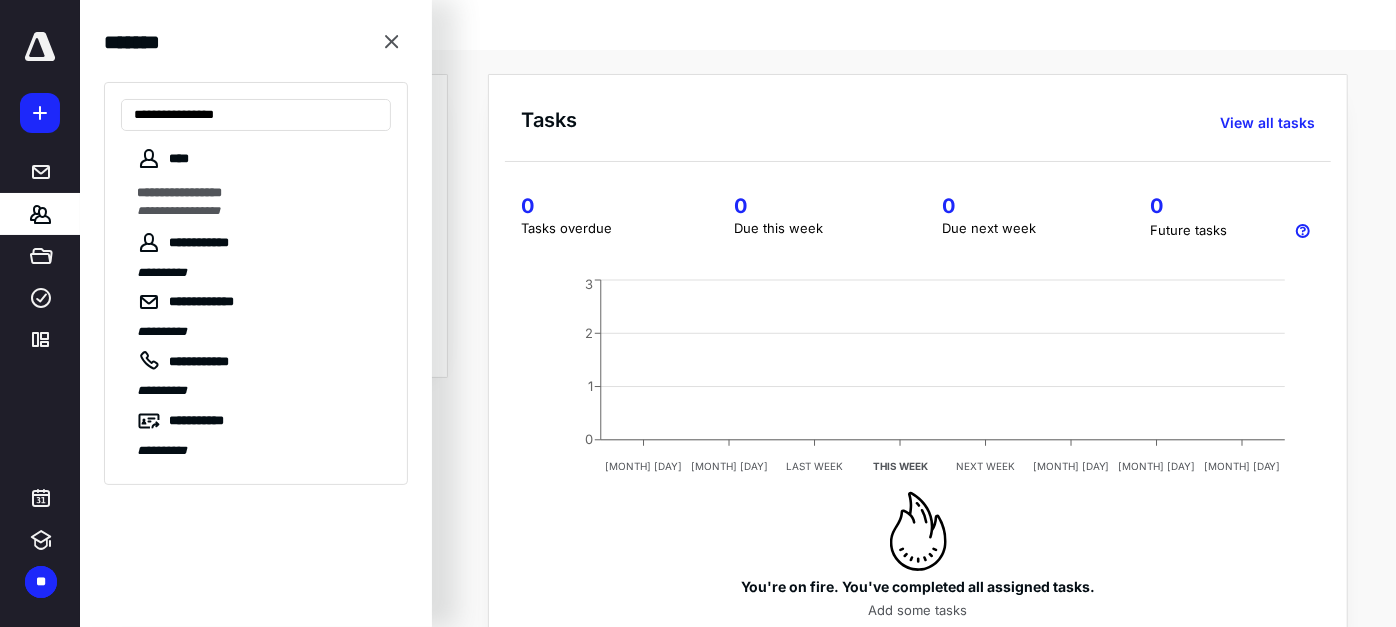 click on "**********" at bounding box center (178, 211) 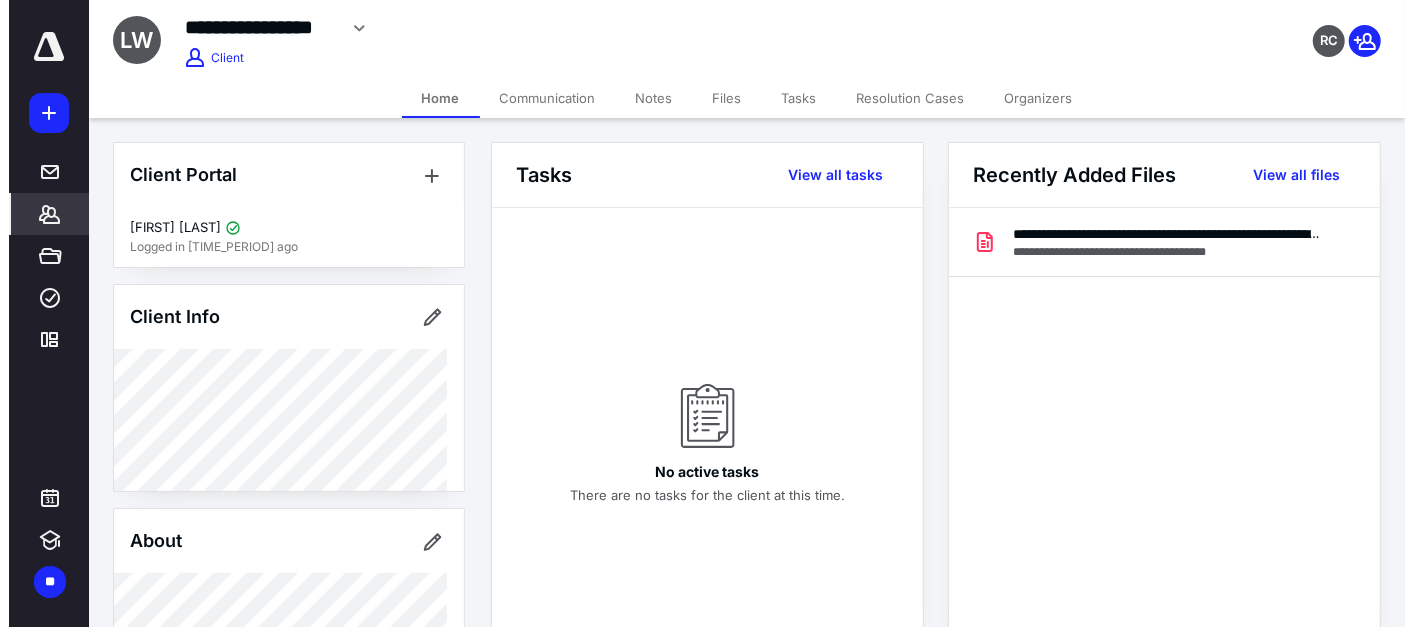 scroll, scrollTop: 111, scrollLeft: 0, axis: vertical 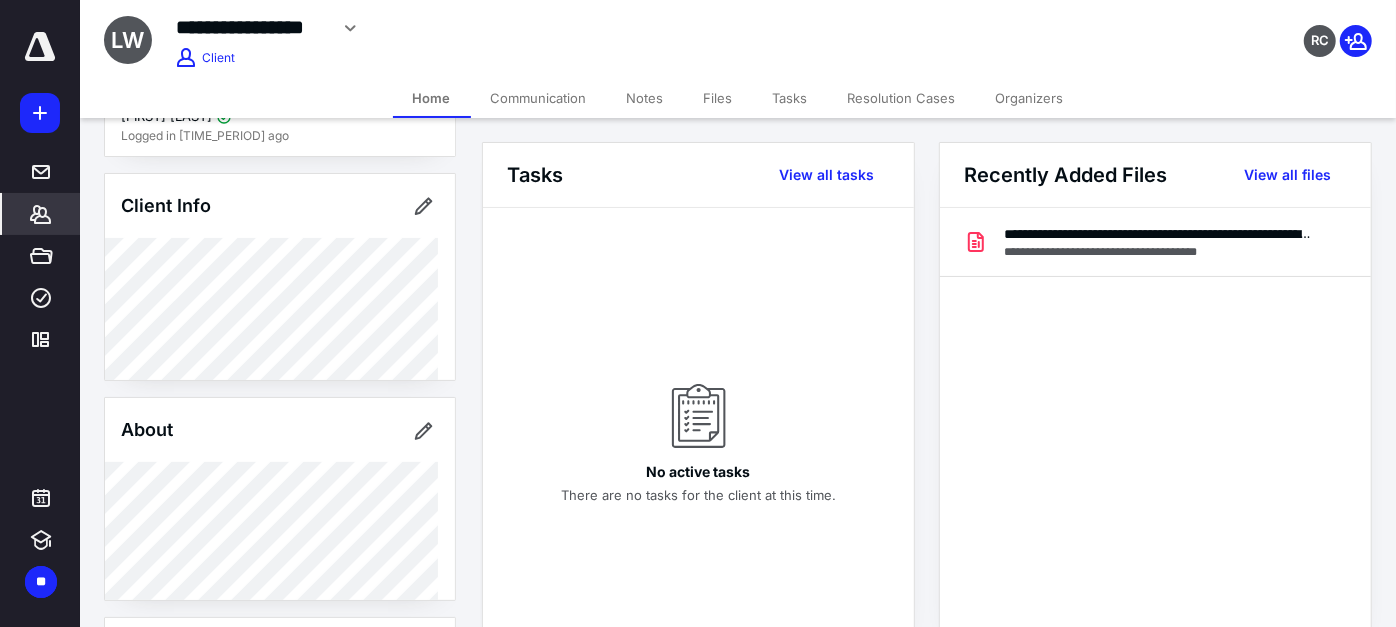 click on "View all files" at bounding box center (826, 175) 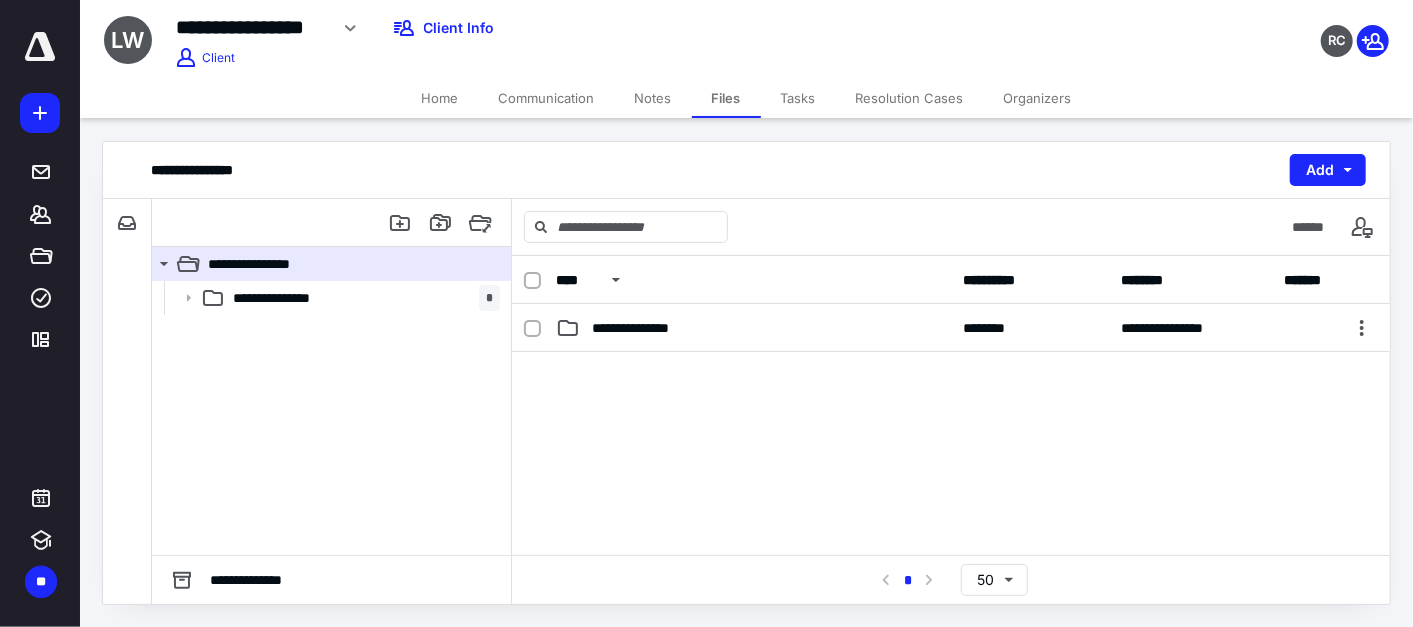click on "**********" at bounding box center [362, 298] 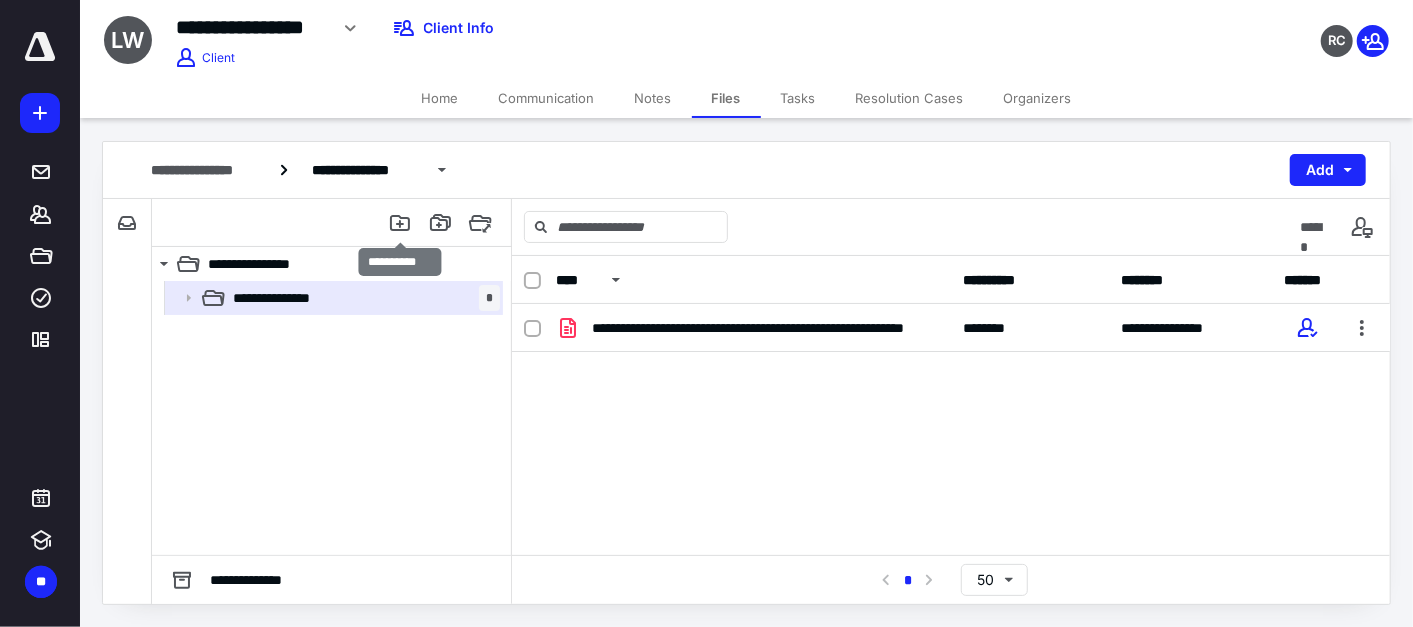 click at bounding box center (400, 223) 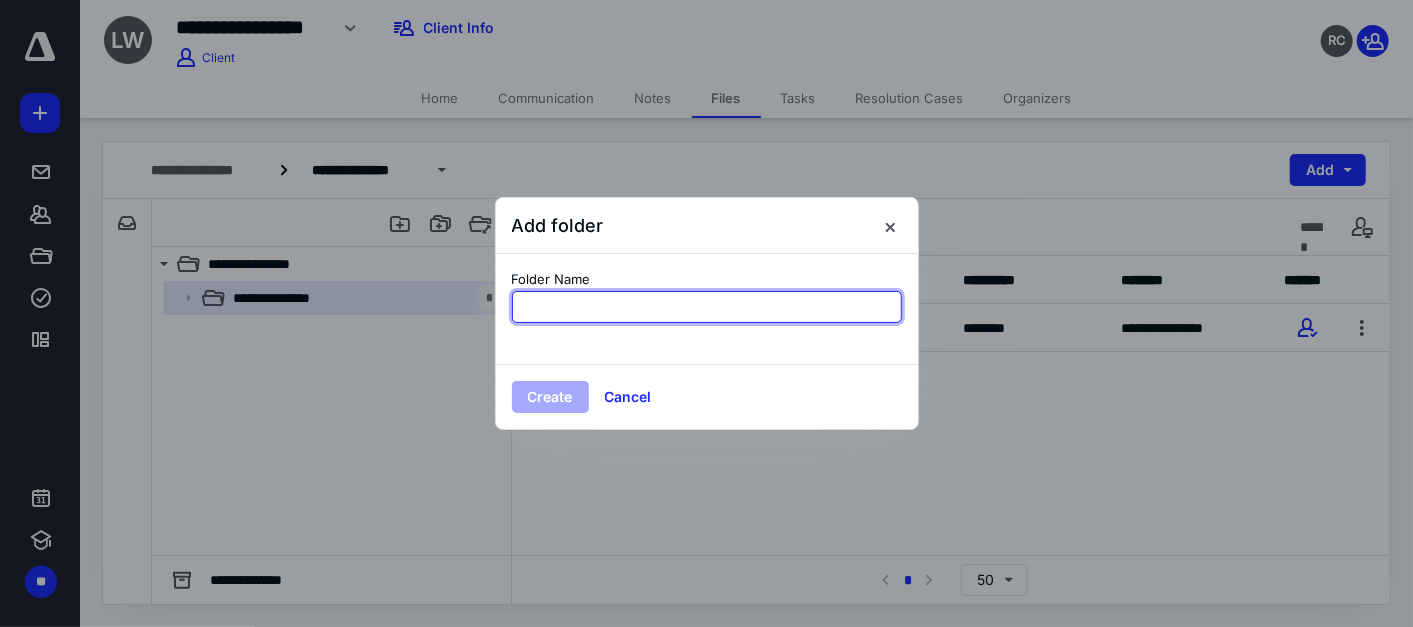 click at bounding box center (707, 307) 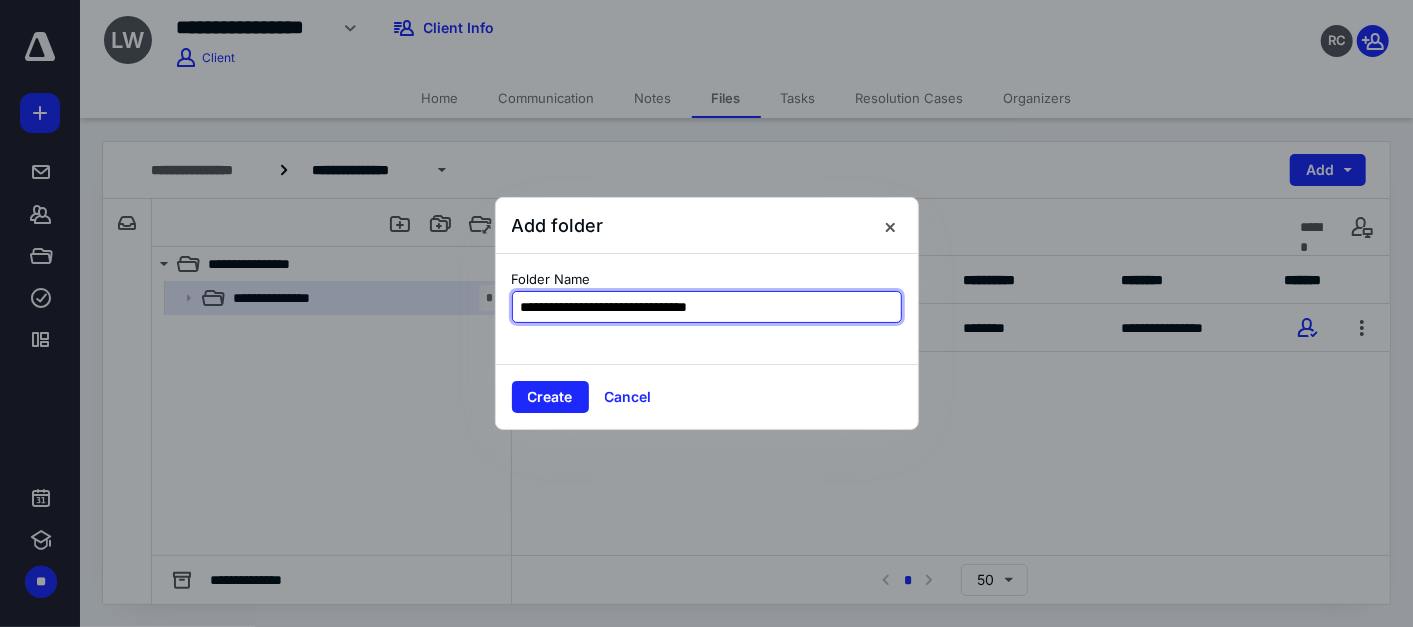 type on "**********" 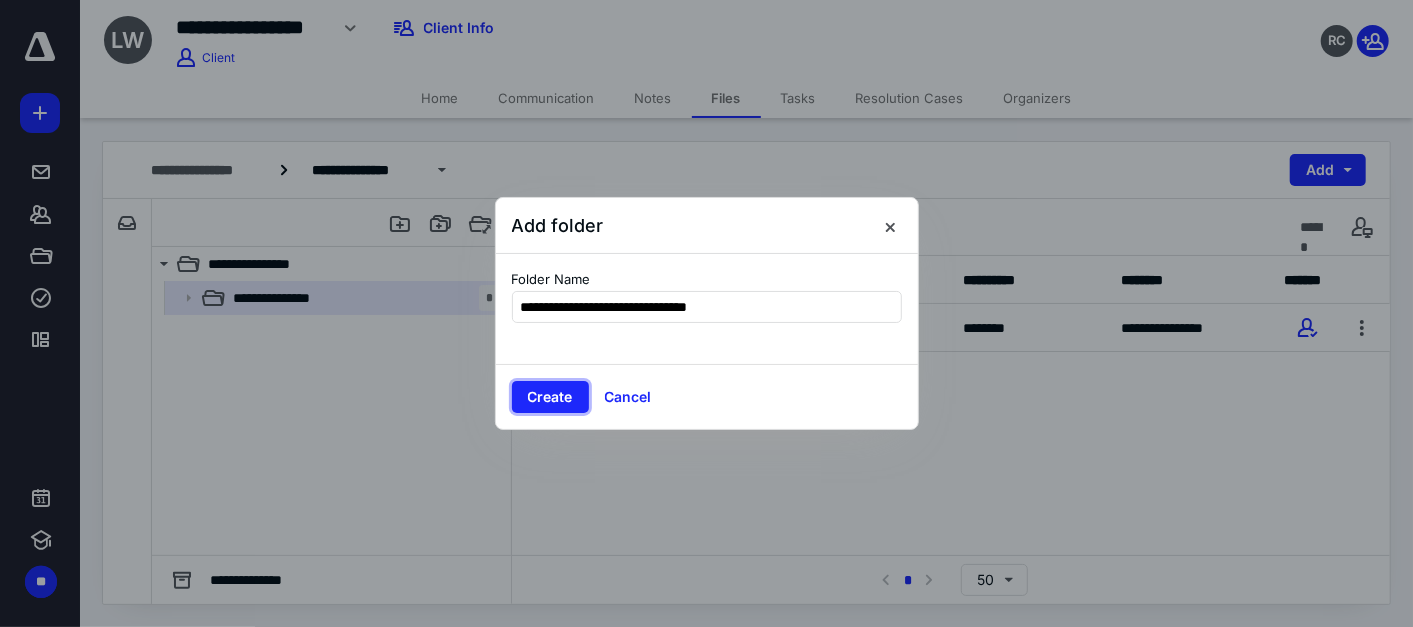 click on "Create" at bounding box center (550, 397) 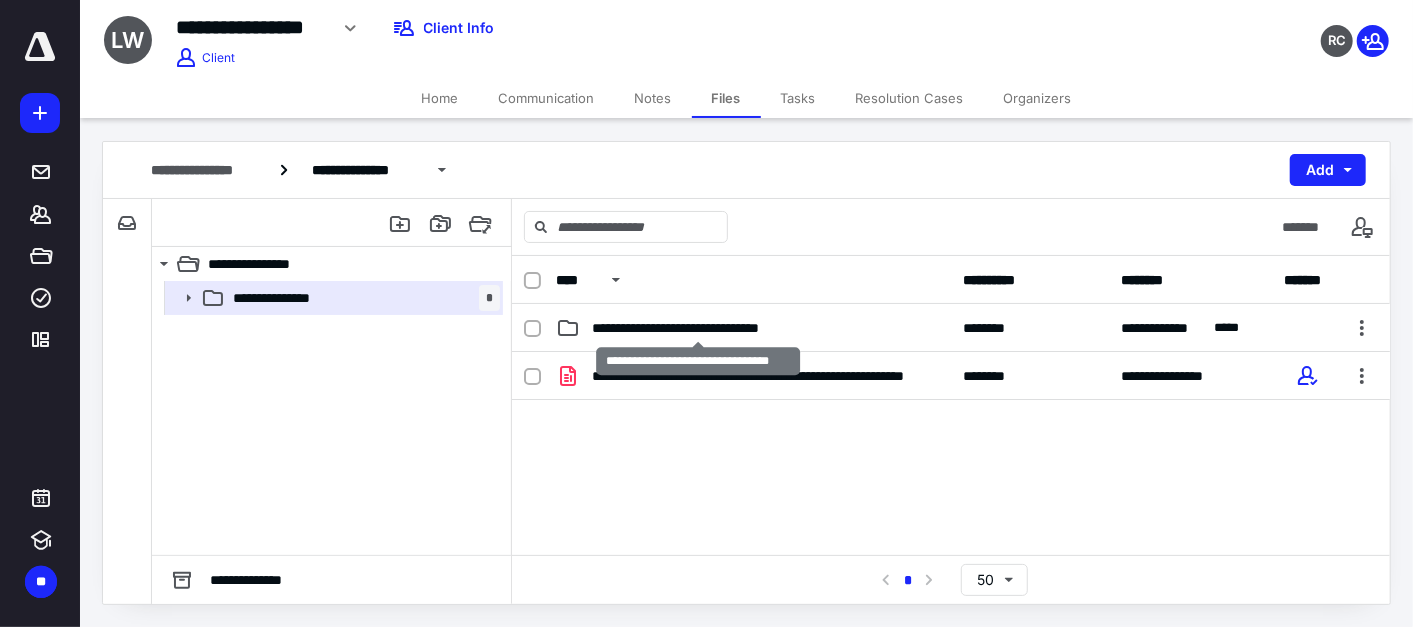 click on "**********" at bounding box center (699, 328) 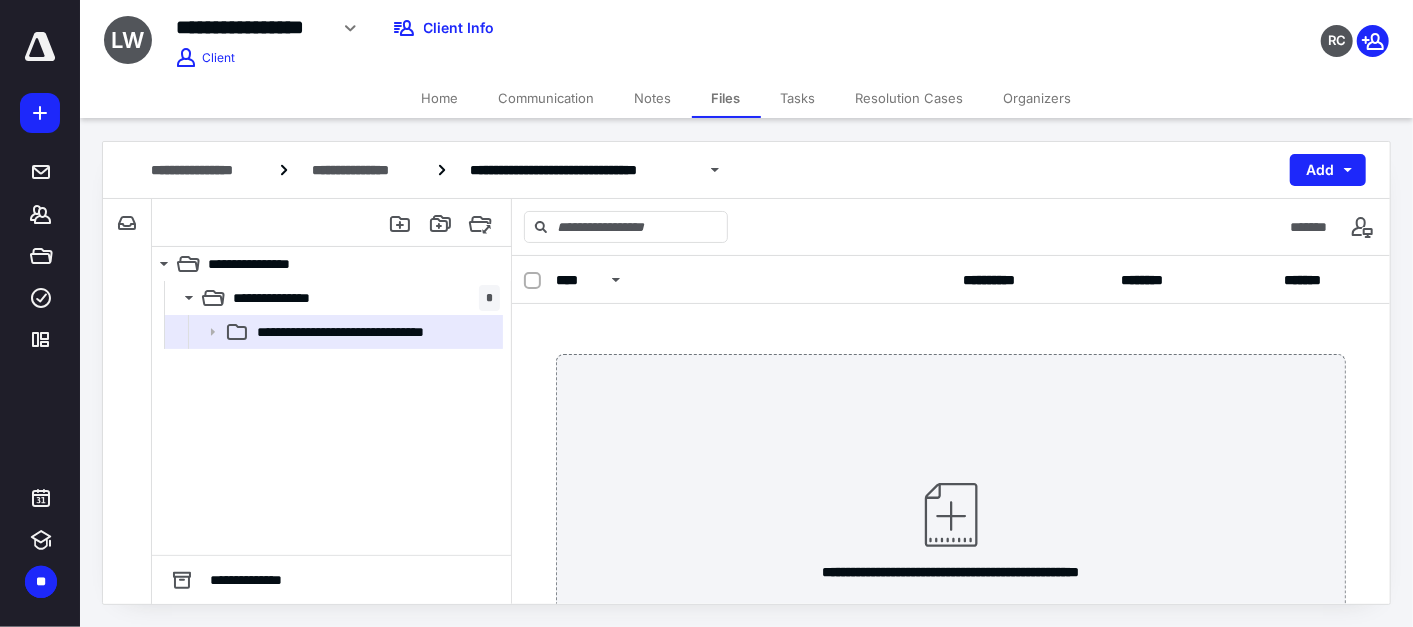 click at bounding box center (951, 515) 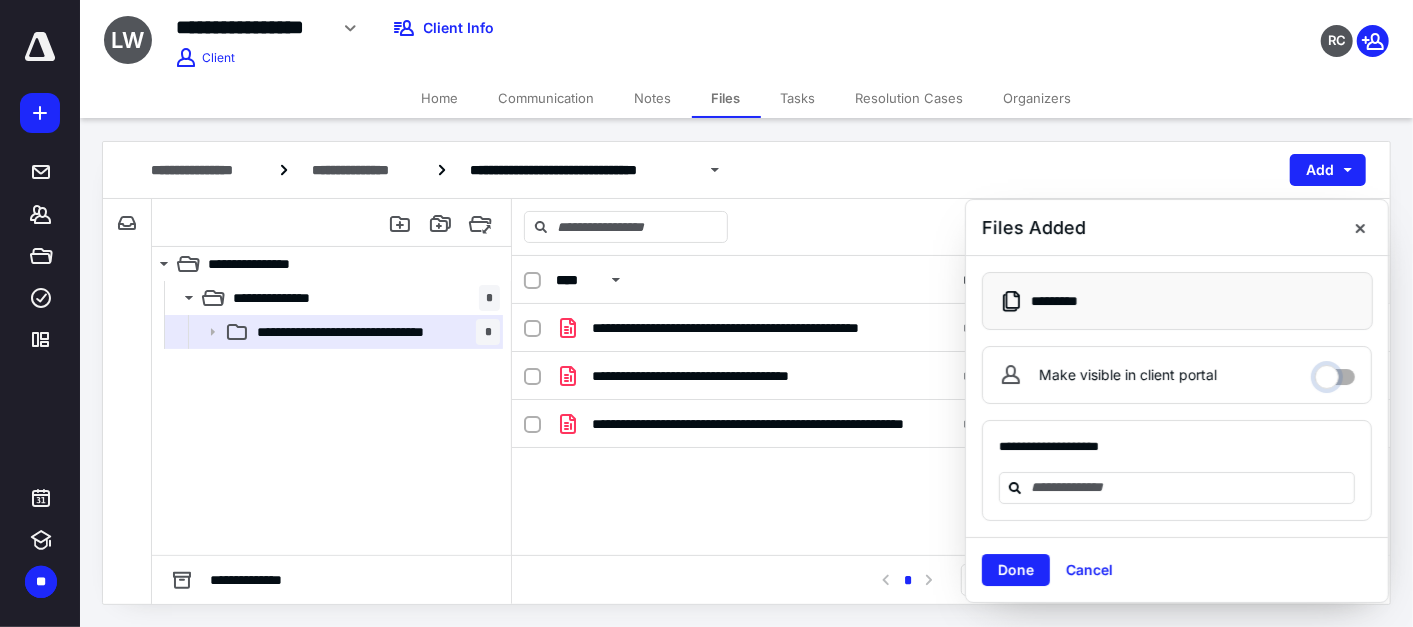click on "Make visible in client portal" at bounding box center (1335, 372) 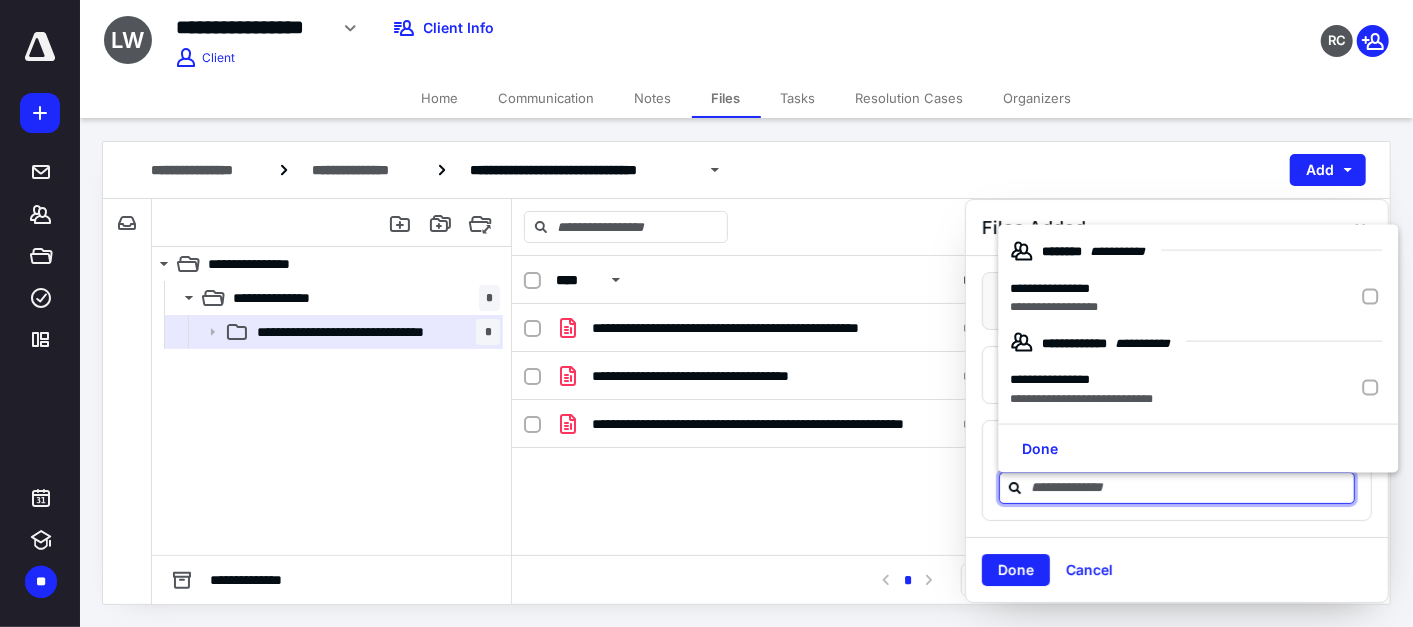 click at bounding box center [1375, 297] 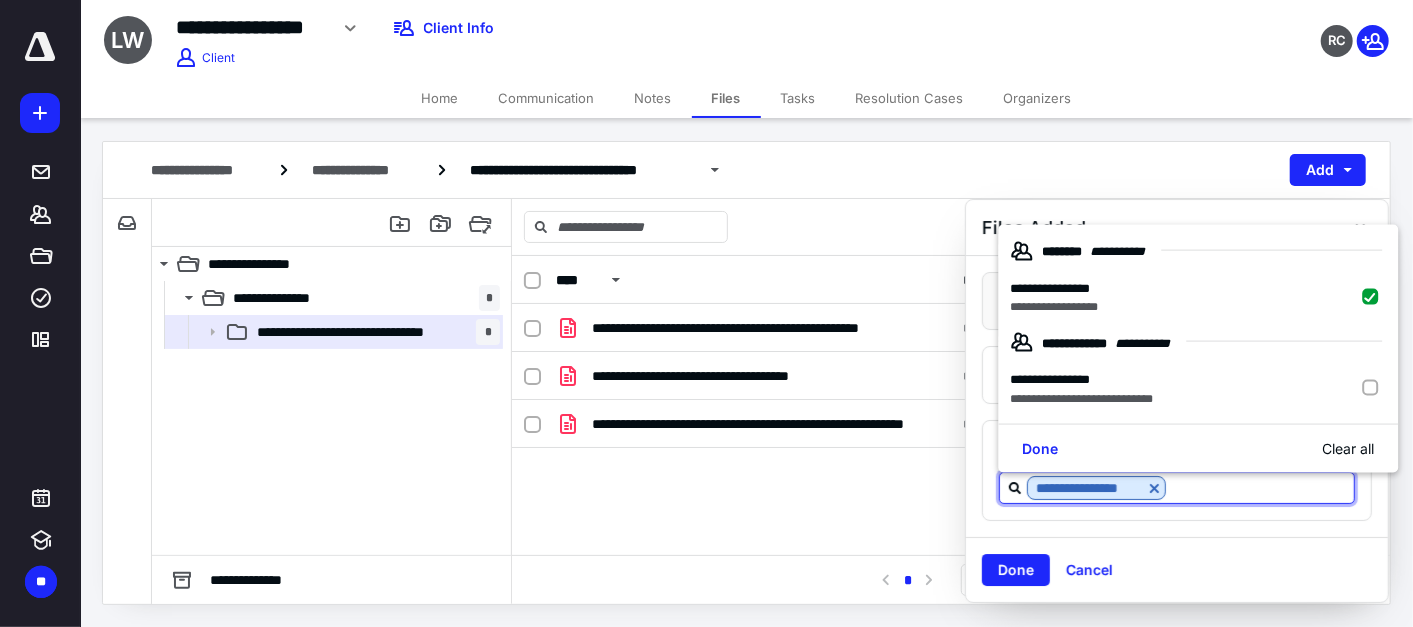 click on "Done" at bounding box center (1041, 448) 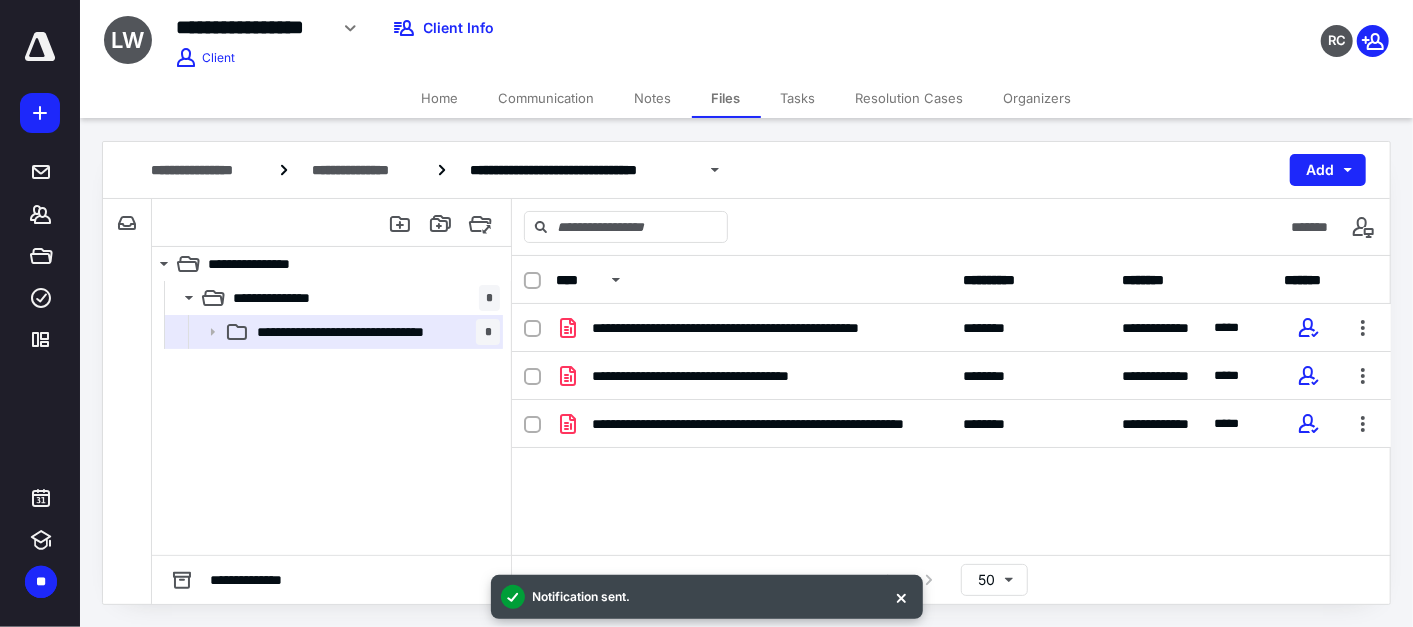 click on "Add" at bounding box center (1328, 170) 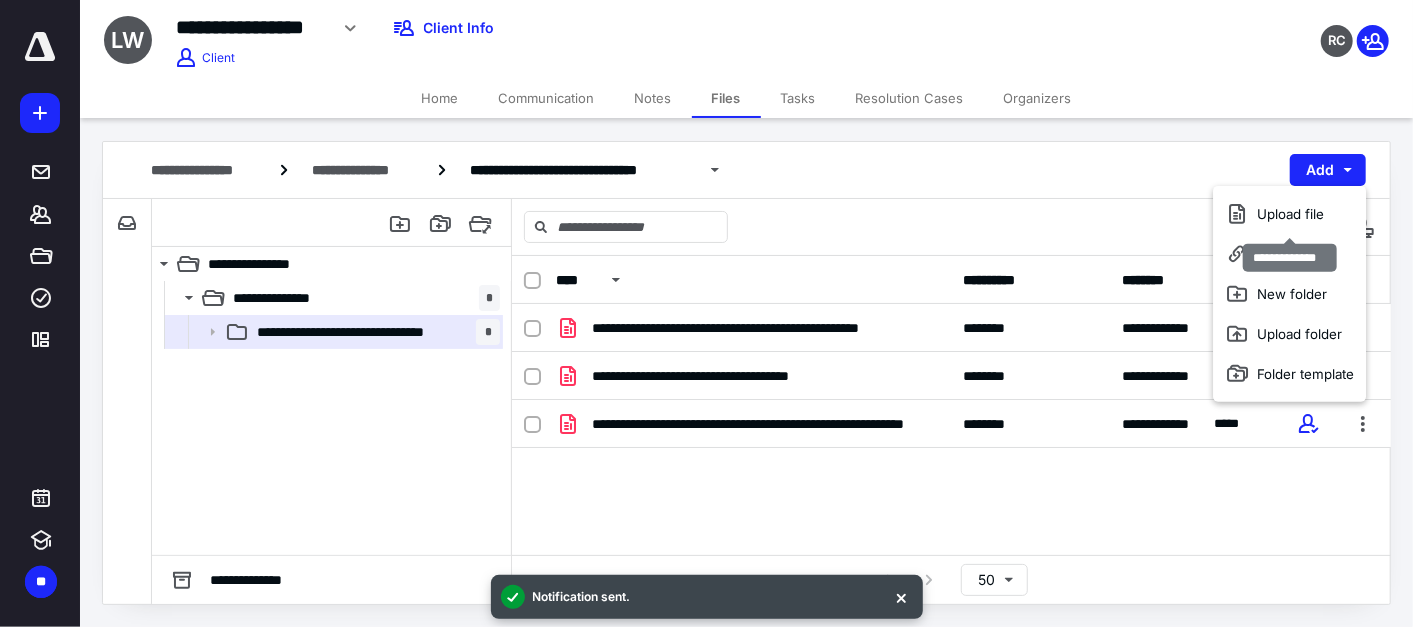 click on "Upload file" at bounding box center [1290, 214] 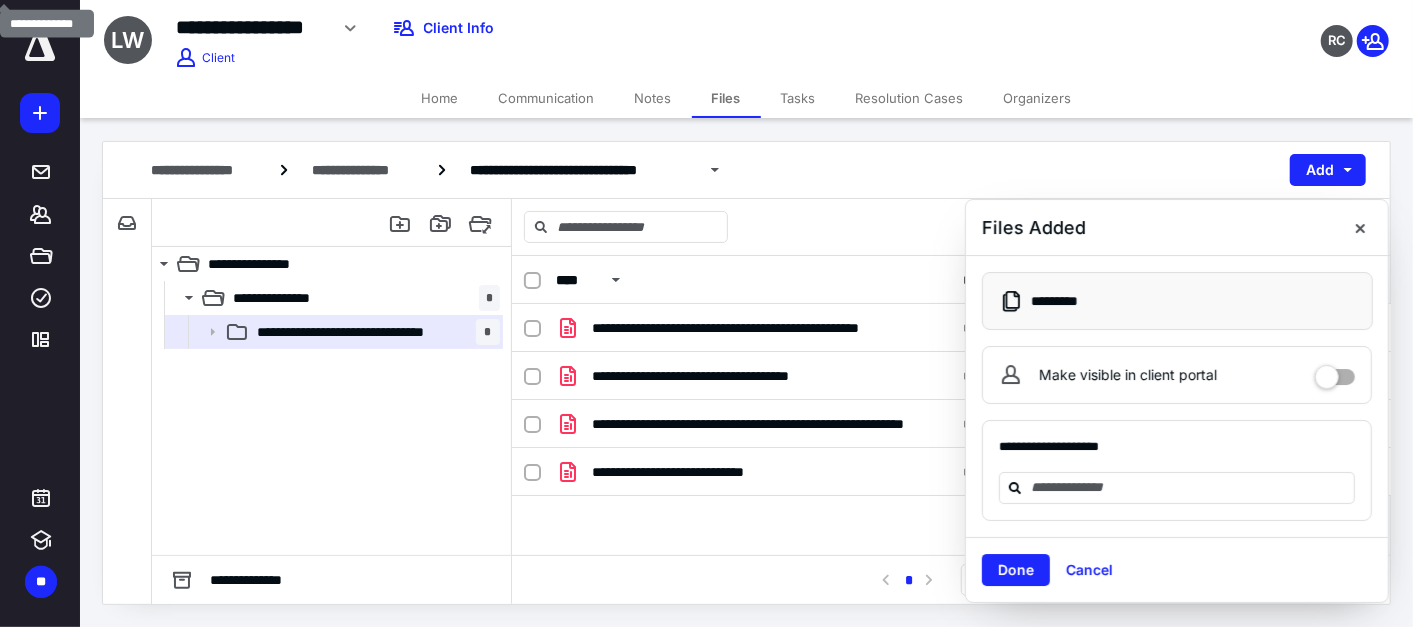 click at bounding box center (1335, 370) 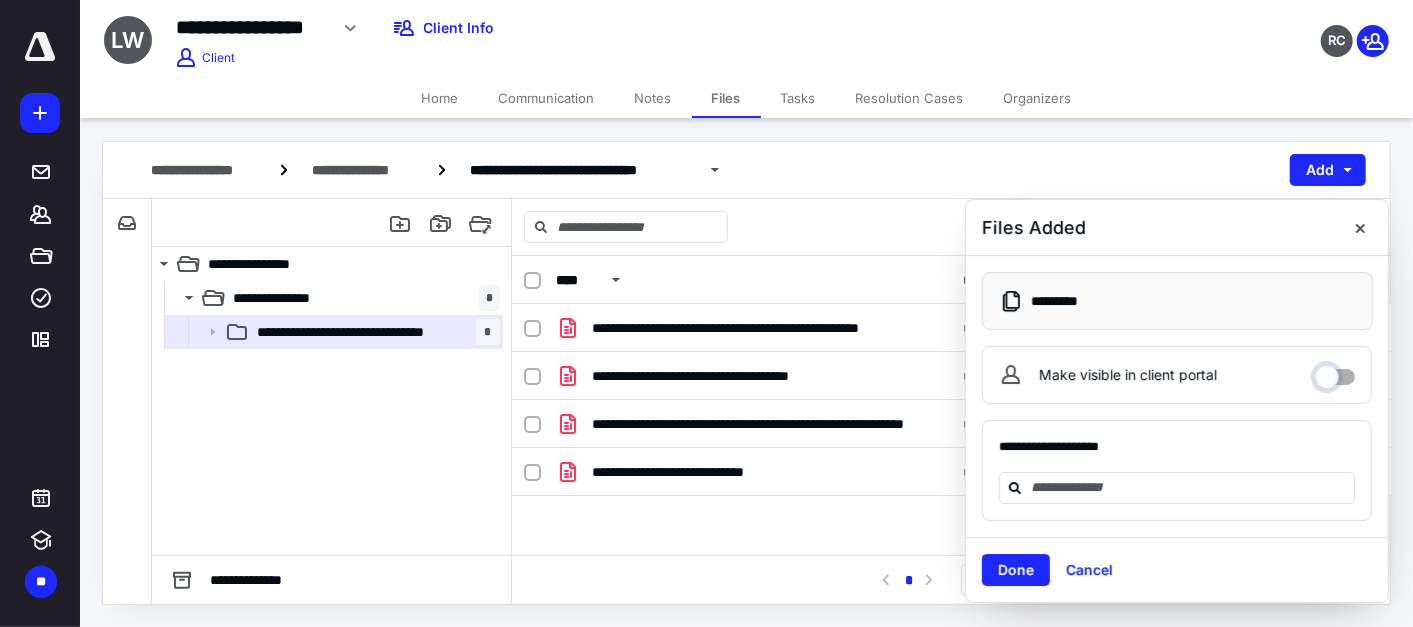 click on "Make visible in client portal" at bounding box center (1335, 372) 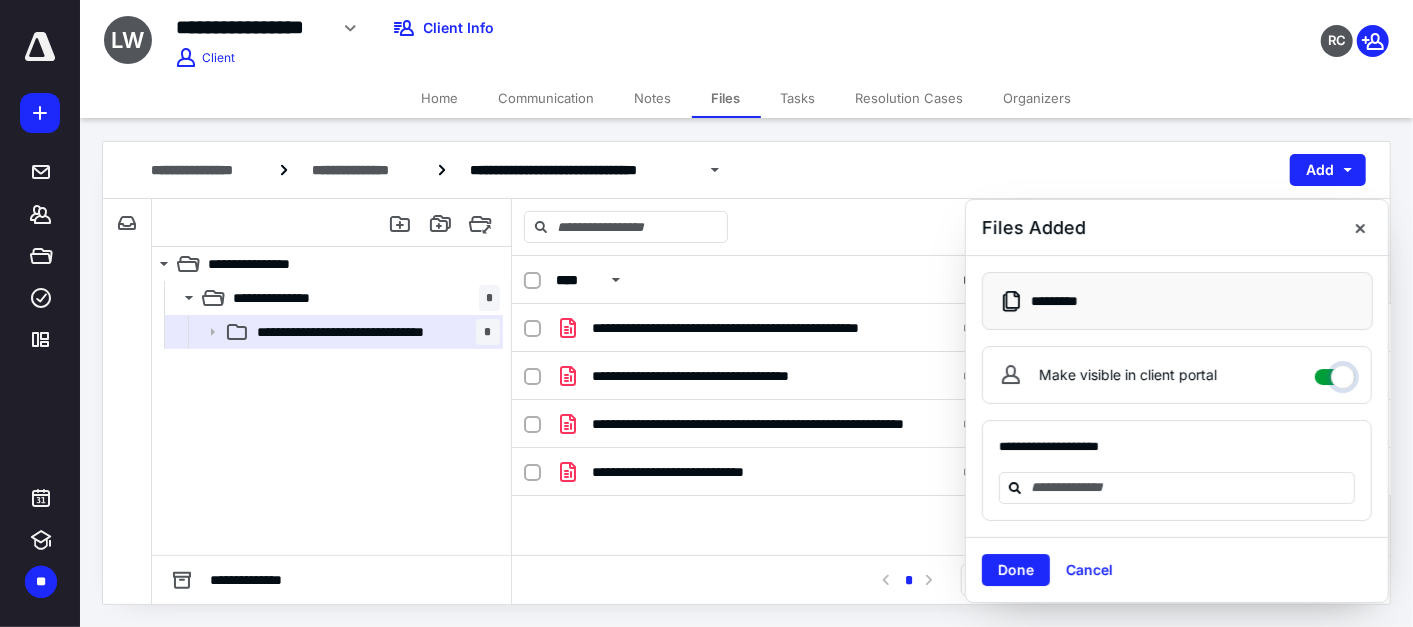 checkbox on "****" 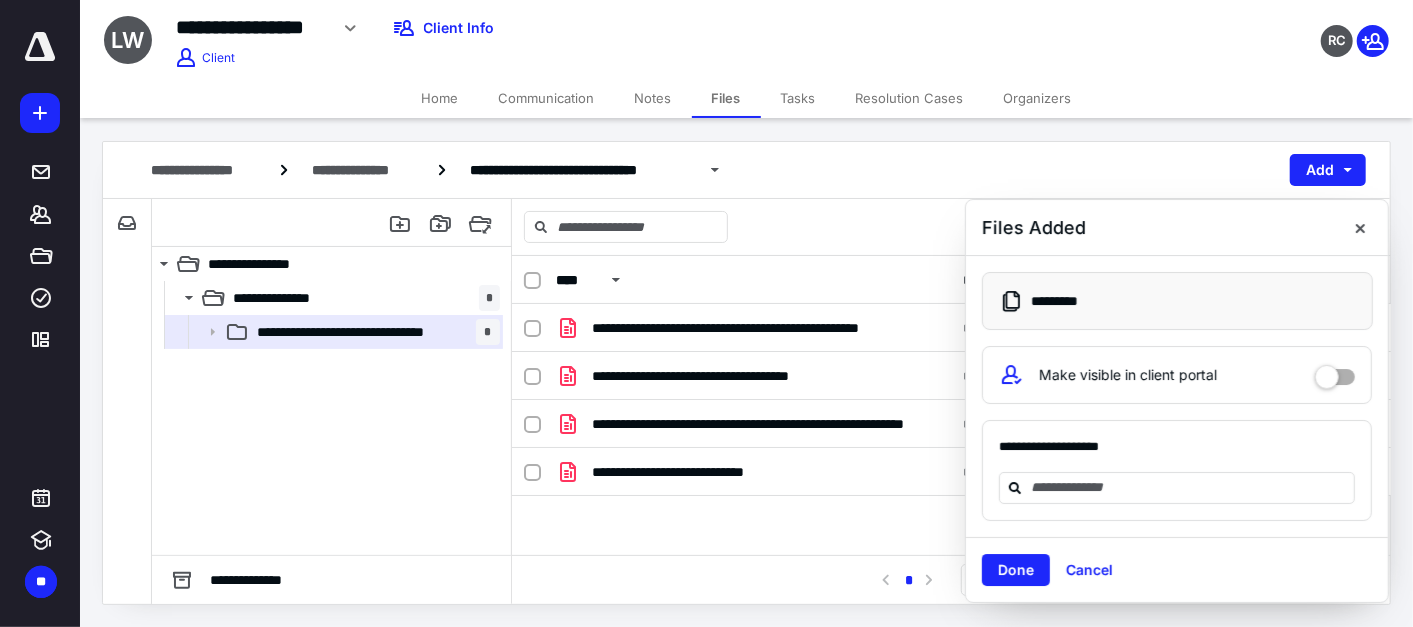 click on "Done" at bounding box center (1016, 570) 